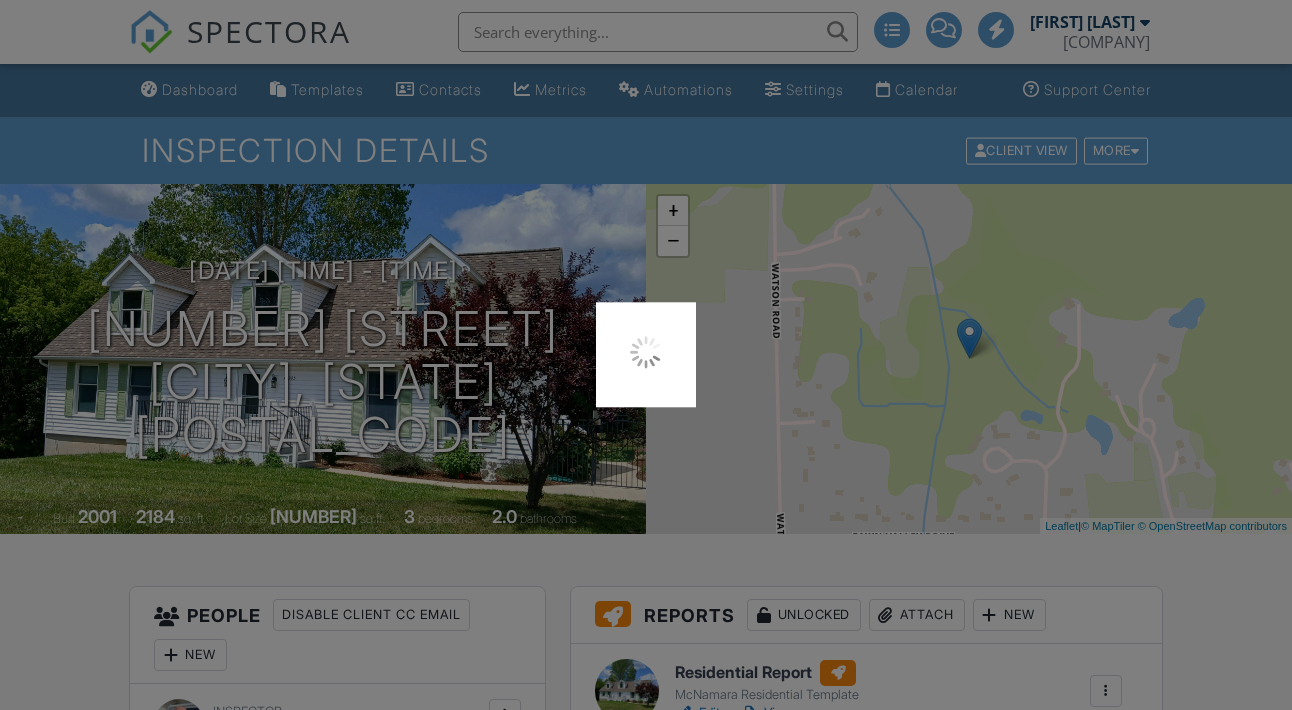 scroll, scrollTop: 353, scrollLeft: 0, axis: vertical 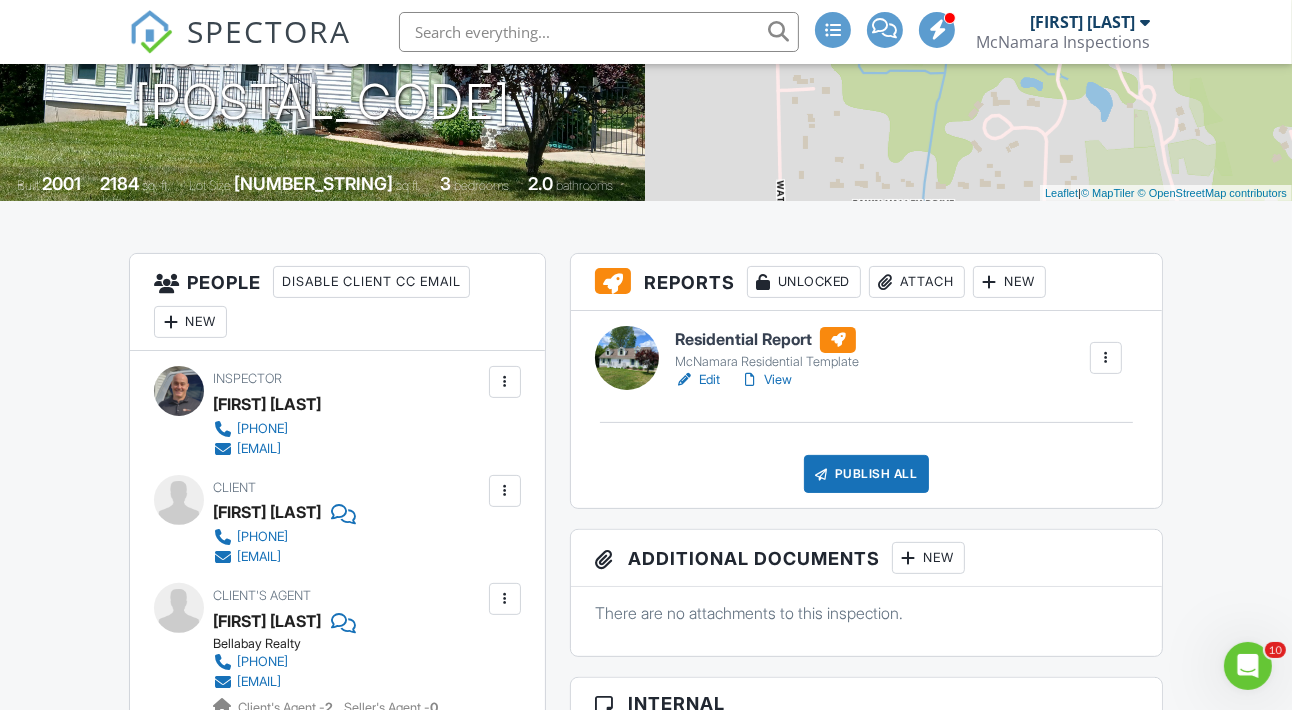 click on "New" at bounding box center [1009, 282] 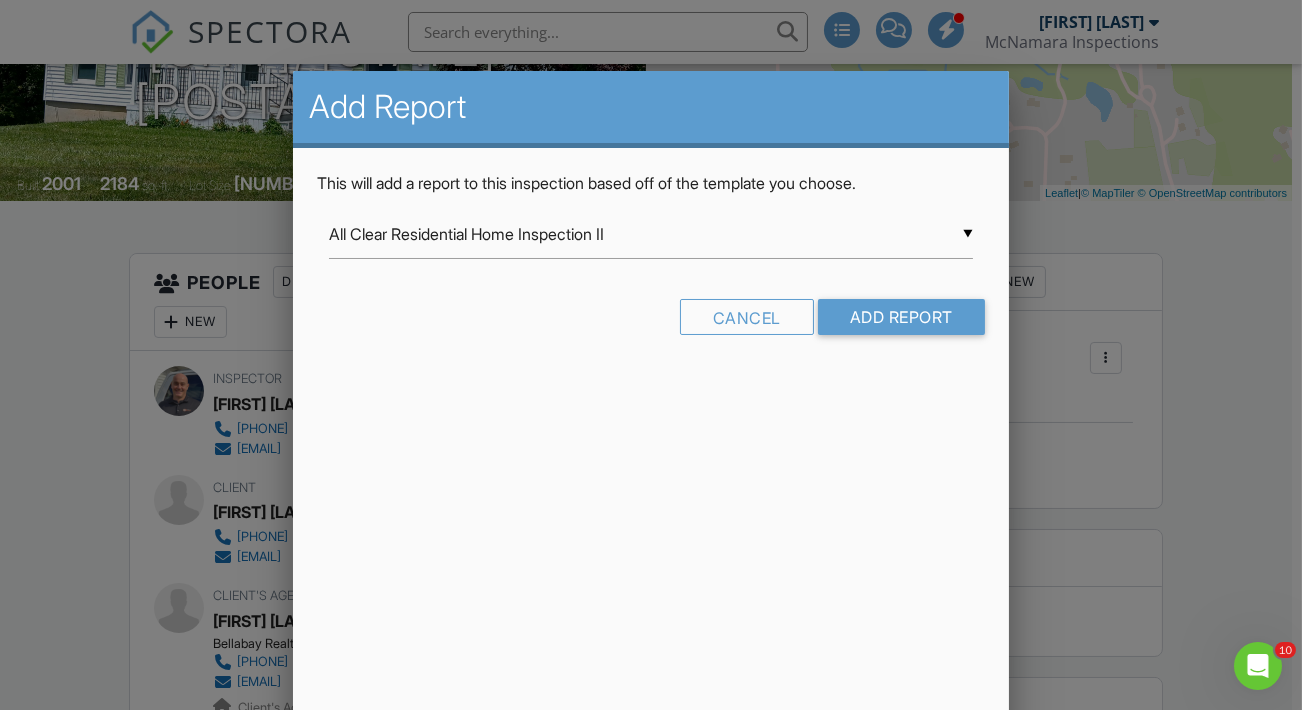 click on "▼ All Clear Residential Home Inspection II All Clear Residential Home Inspection II   Ben Gromicko's Template for Home Inspections Cochran Residential Inspection Report GI Standard Residential Template  Investment Inspection FullScope Home Inspection Inc   Investment Inspection FullScope Home Inspection Inc  McNamara Residential Template InterNACHI Residential Template NPMA-33 All Clear Residential Home Inspection II
Ben Gromicko's Template for Home Inspections
Cochran Residential Inspection Report
GI Standard Residential Template
Investment Inspection FullScope Home Inspection Inc
Investment Inspection FullScope Home Inspection Inc
McNamara Residential Template
InterNACHI Residential Template
NPMA-33" at bounding box center [651, 234] 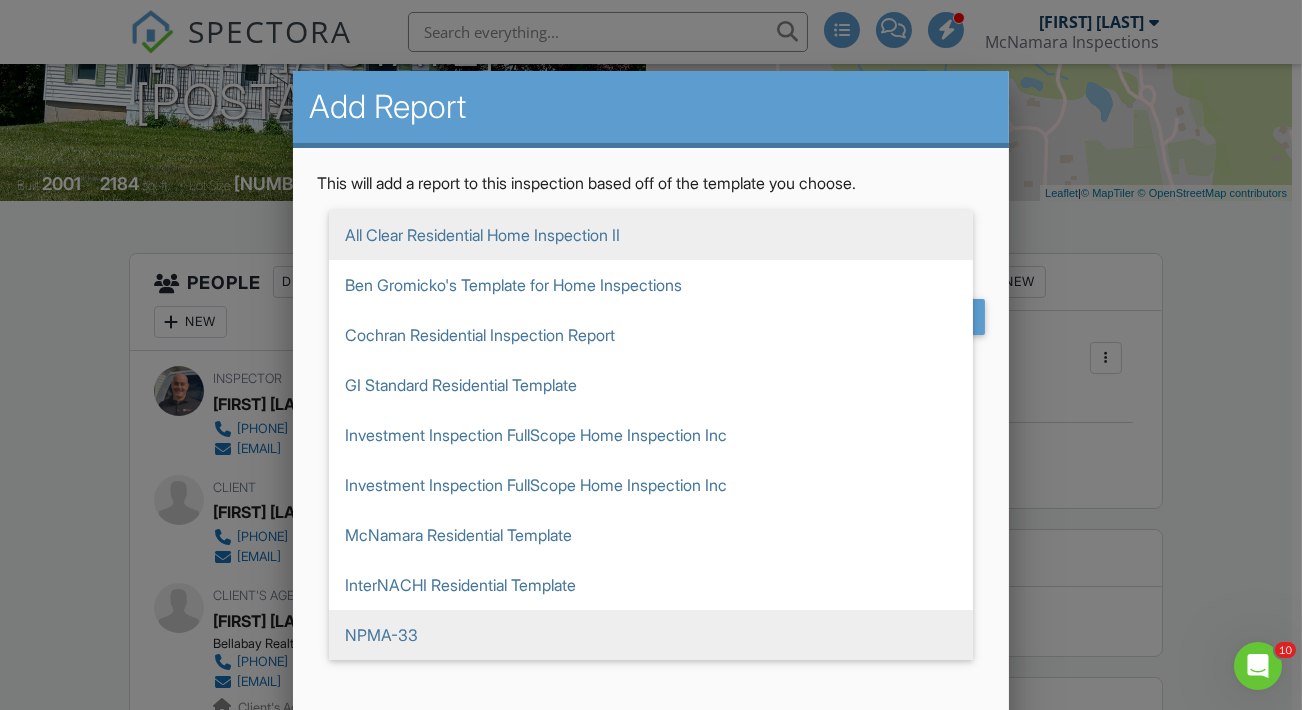 click on "NPMA-33" at bounding box center (651, 635) 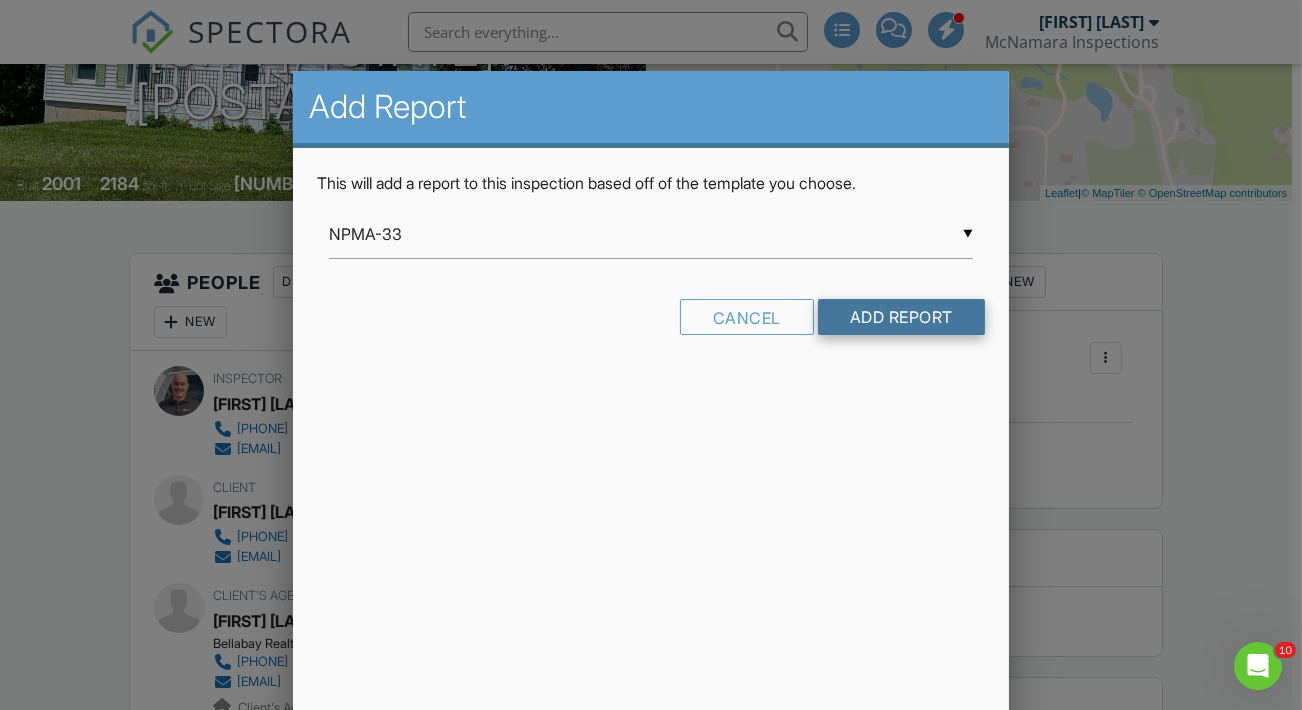 click on "Add Report" at bounding box center [901, 317] 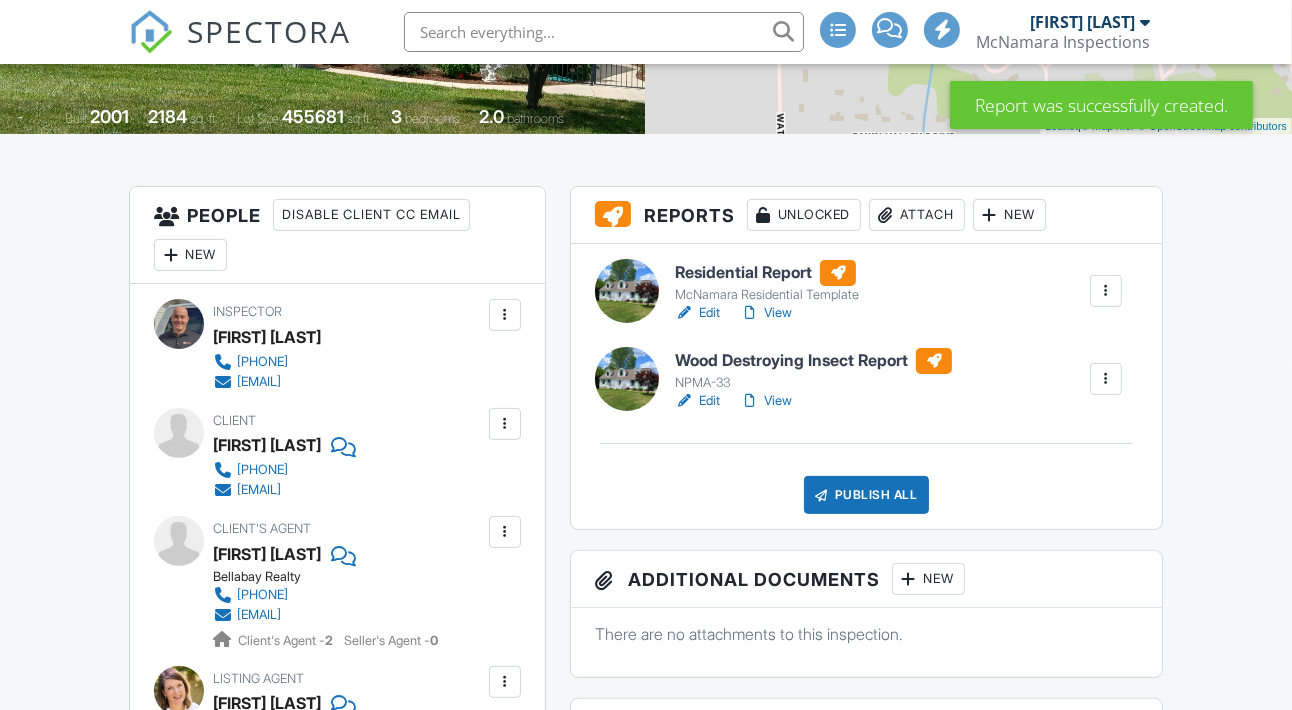 scroll, scrollTop: 400, scrollLeft: 0, axis: vertical 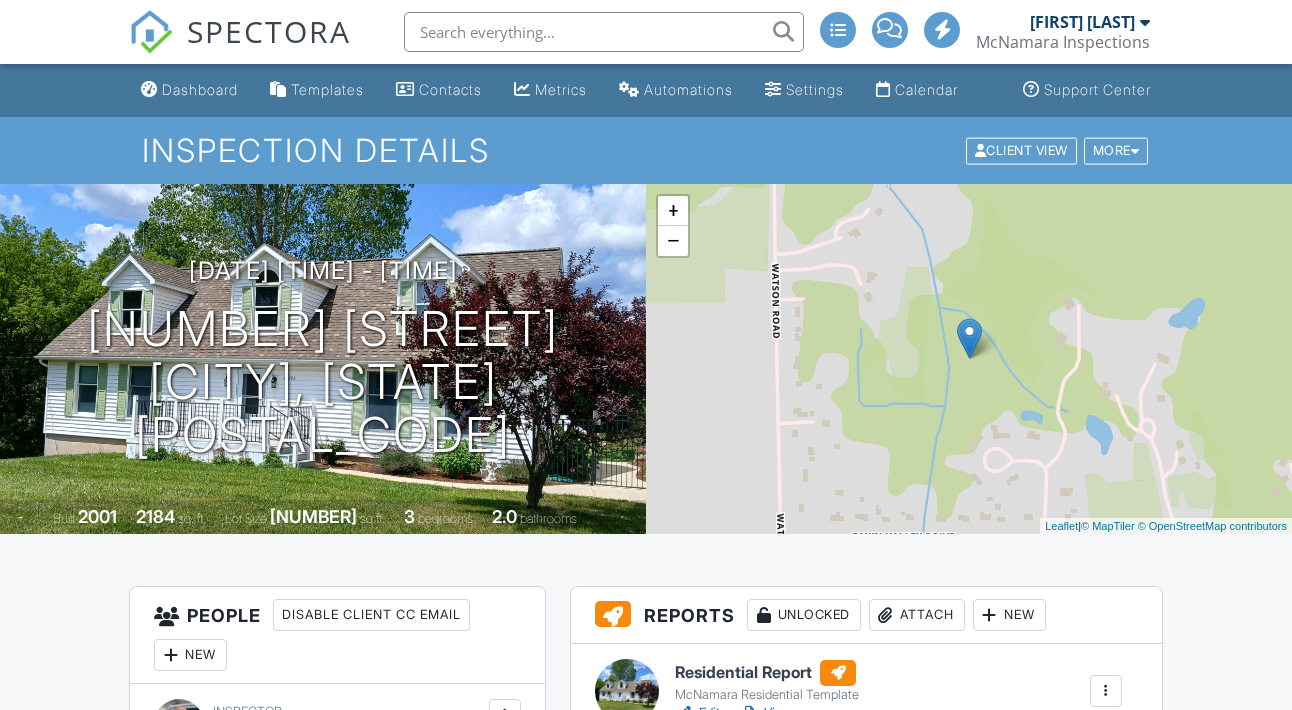 click on "View" at bounding box center [766, 713] 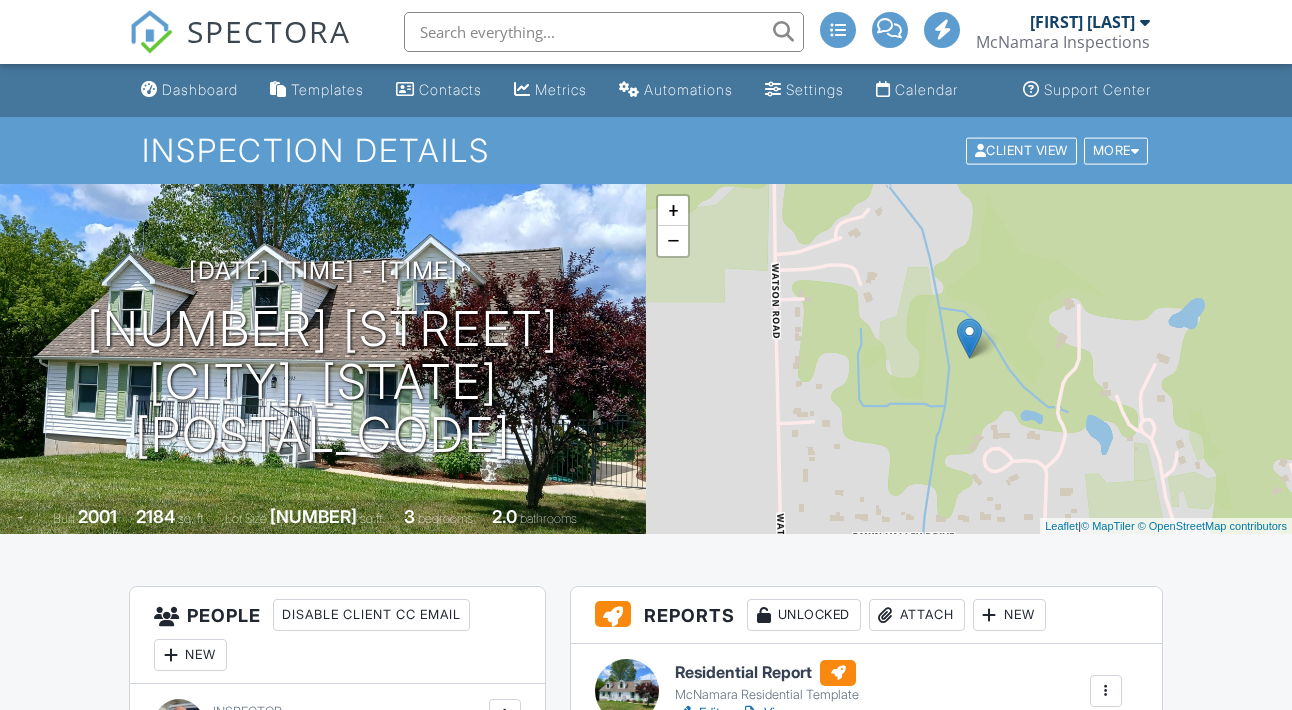 scroll, scrollTop: 266, scrollLeft: 0, axis: vertical 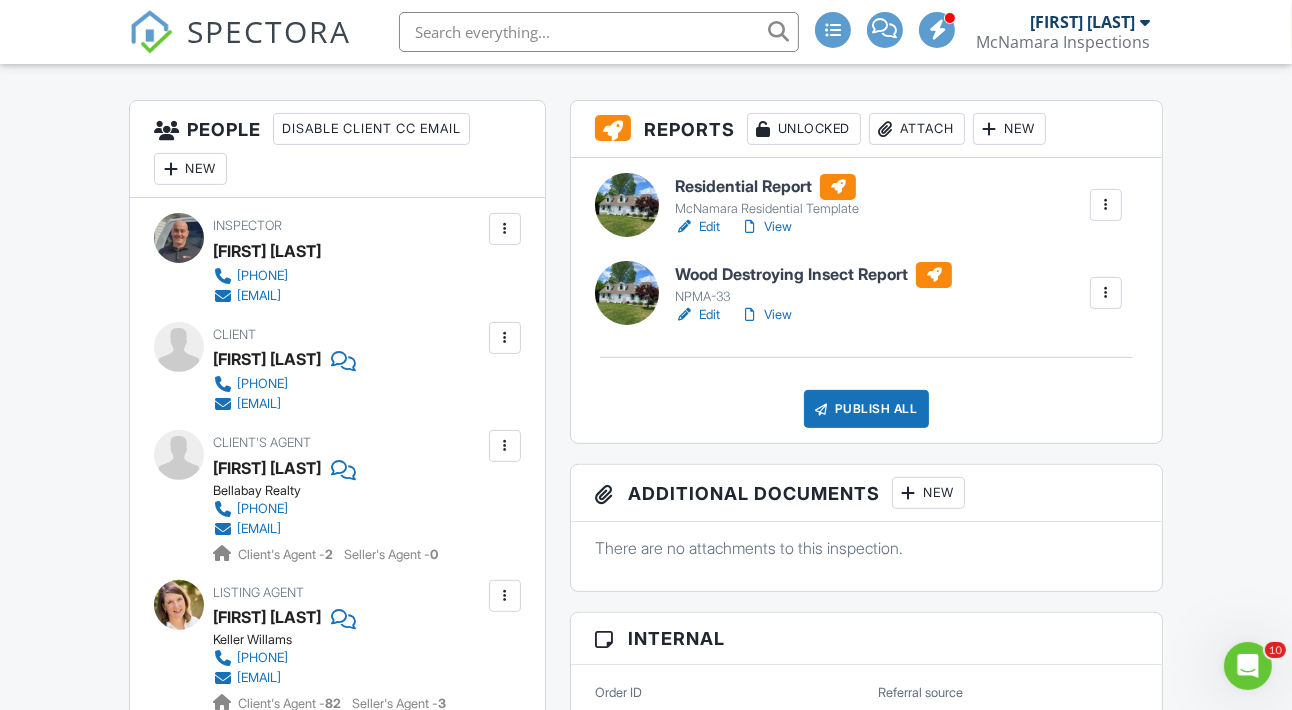 click on "View" at bounding box center [766, 227] 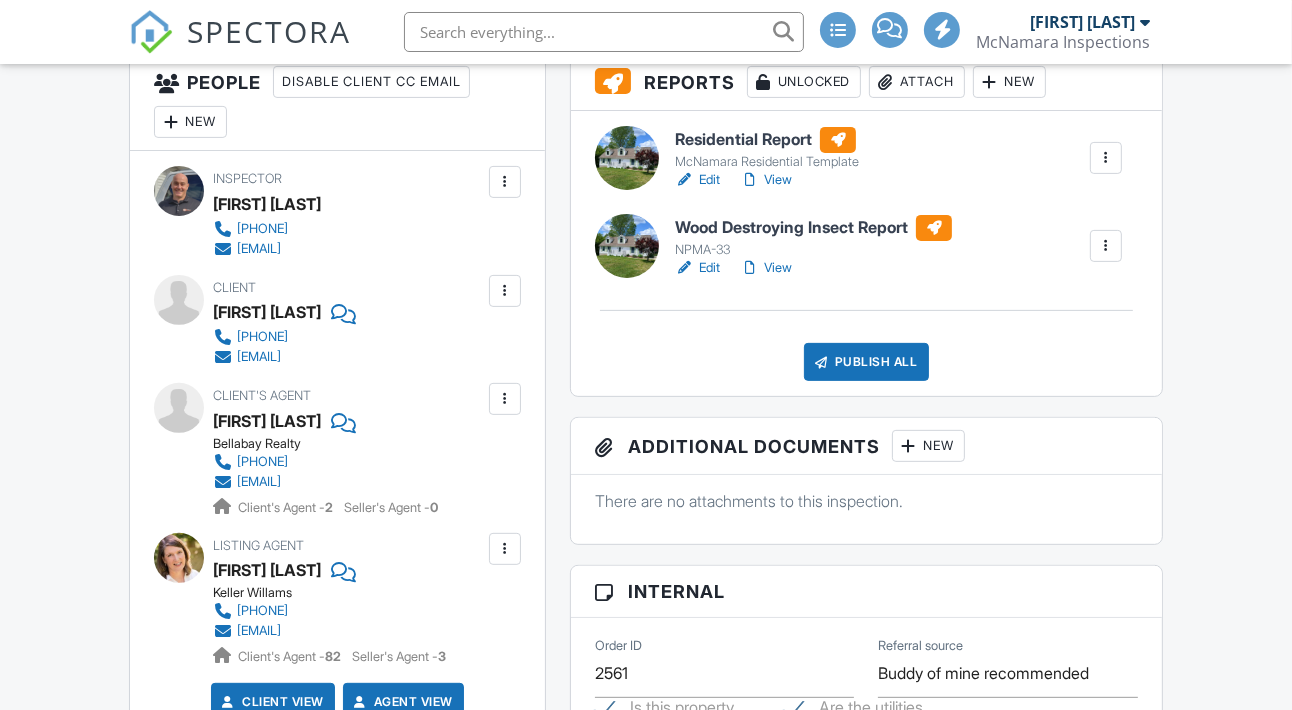 scroll, scrollTop: 533, scrollLeft: 0, axis: vertical 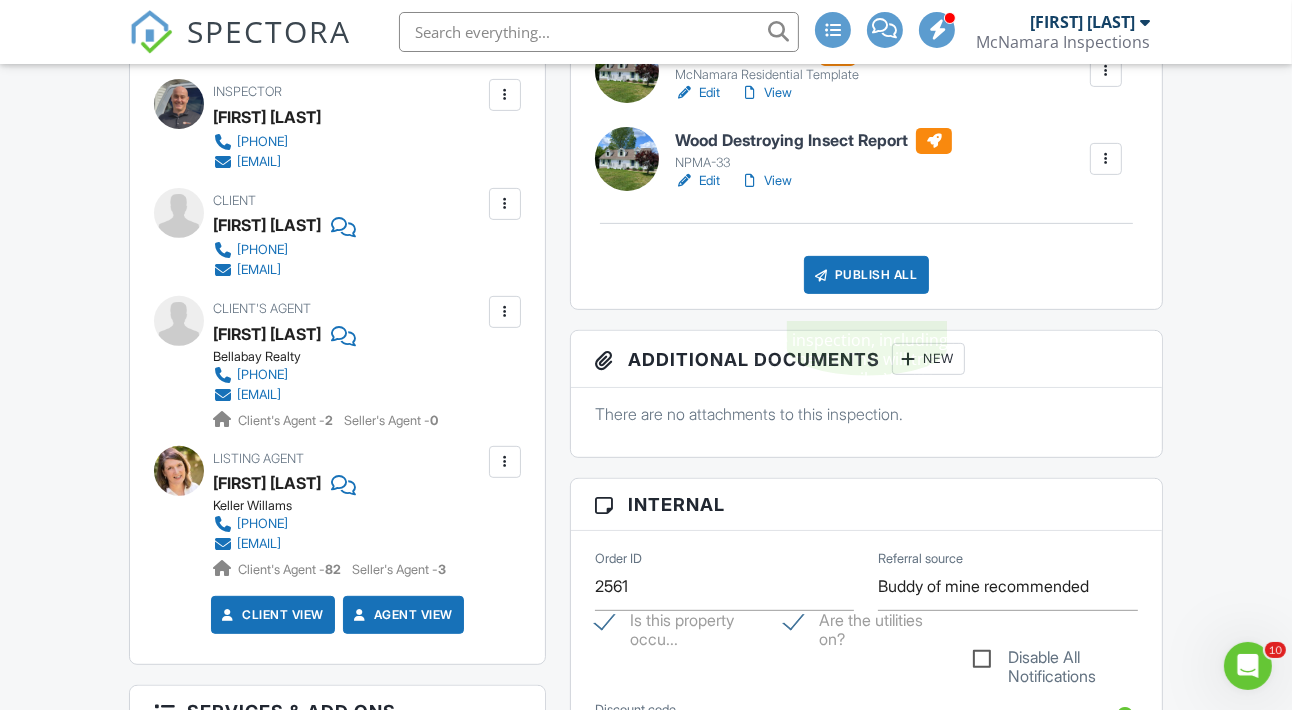 click on "Publish All" at bounding box center (866, 275) 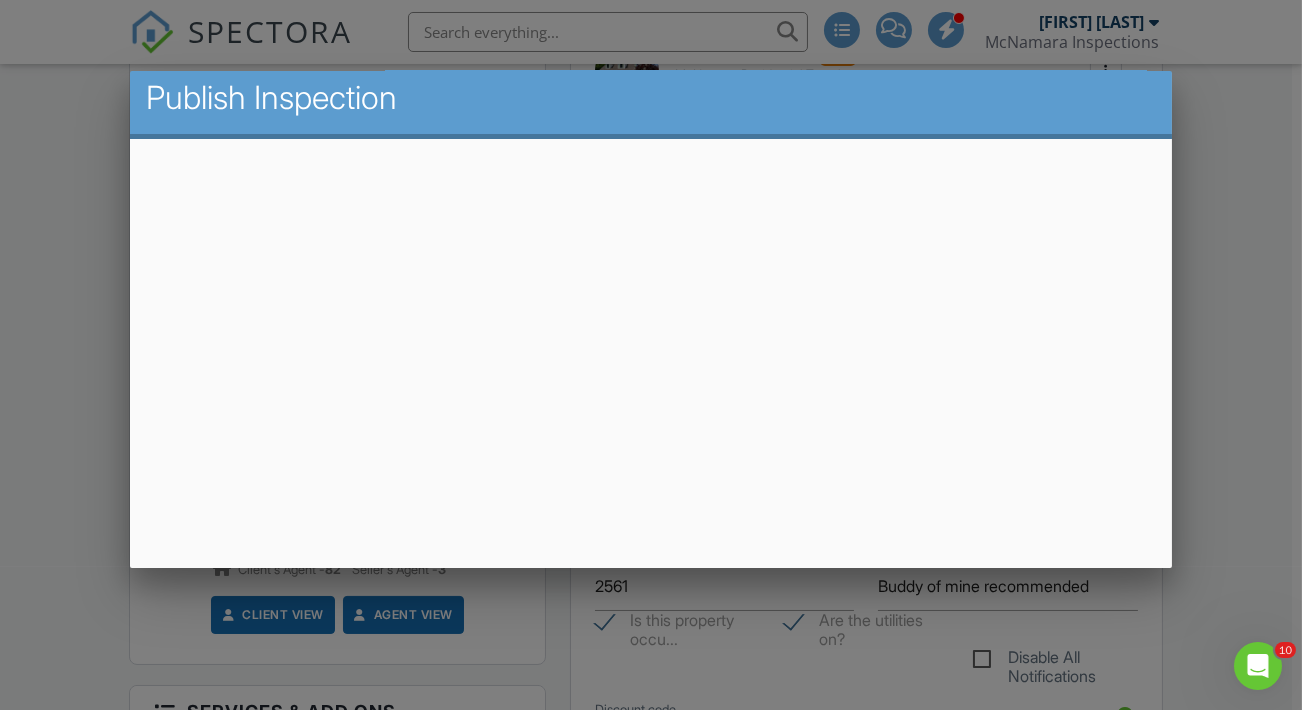 scroll, scrollTop: 11, scrollLeft: 0, axis: vertical 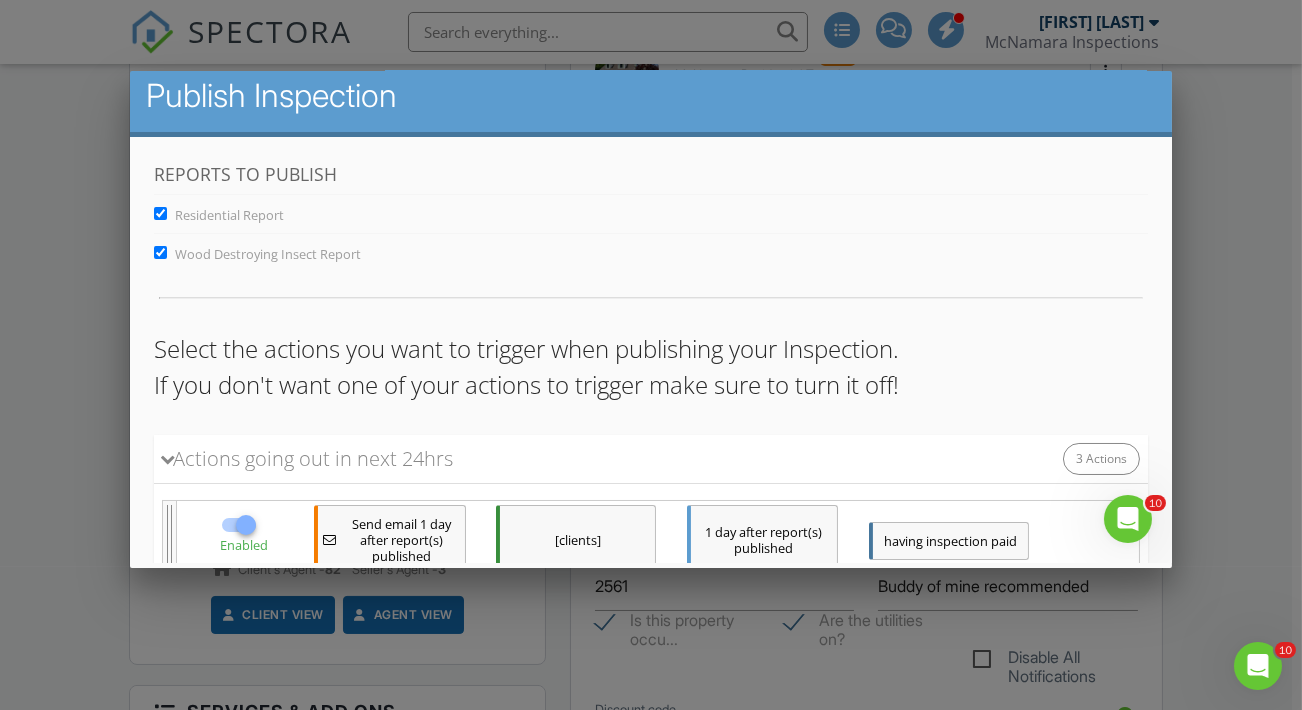 click at bounding box center (651, 344) 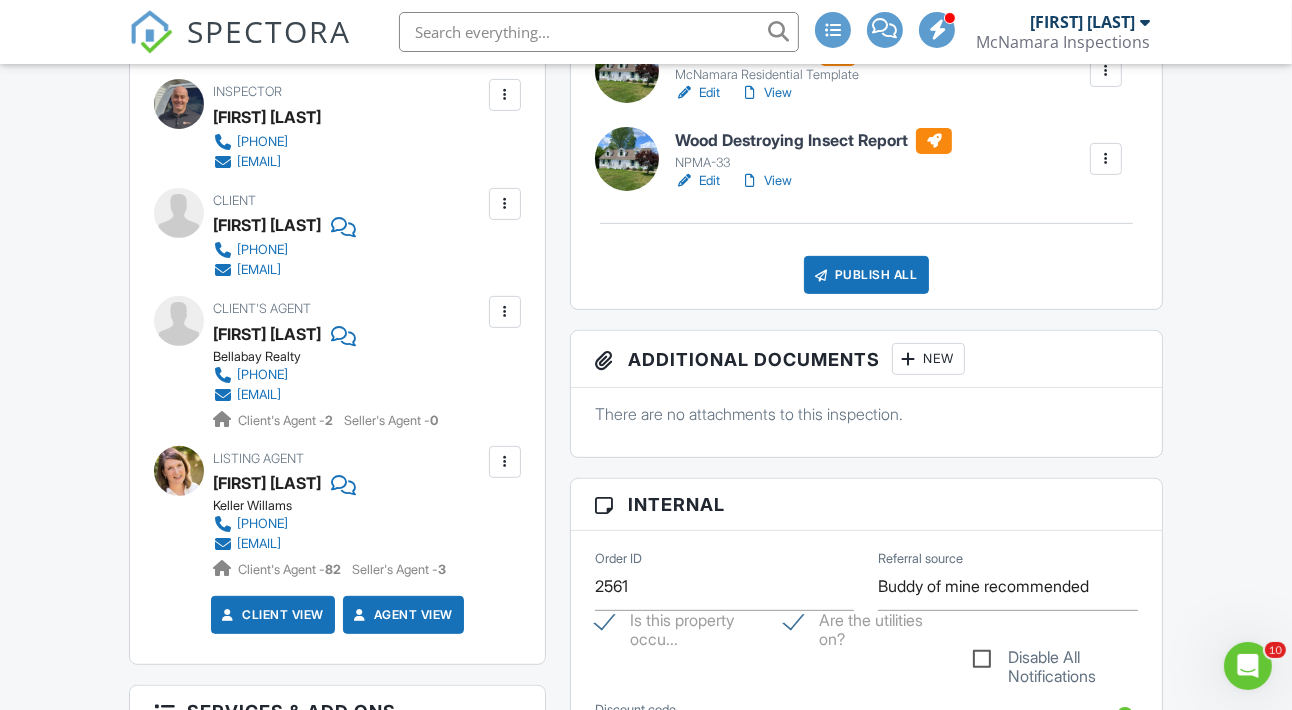 click on "View" at bounding box center (766, 181) 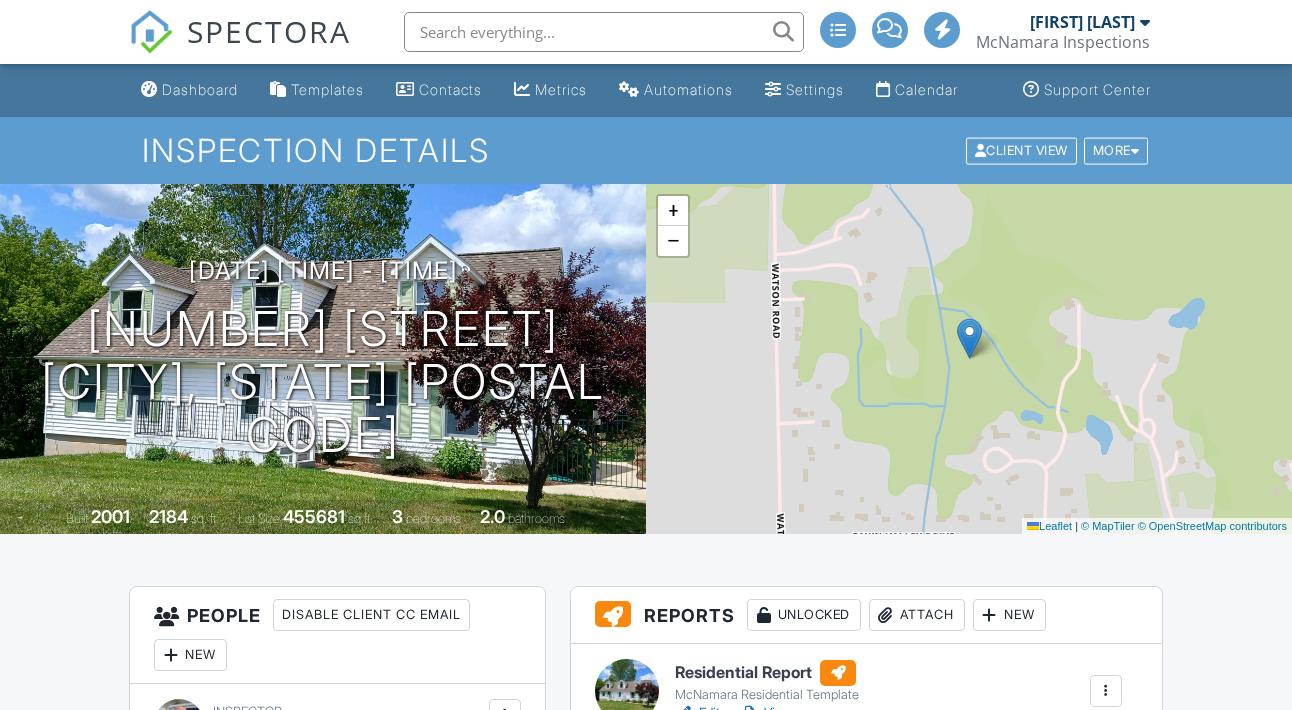scroll, scrollTop: 486, scrollLeft: 0, axis: vertical 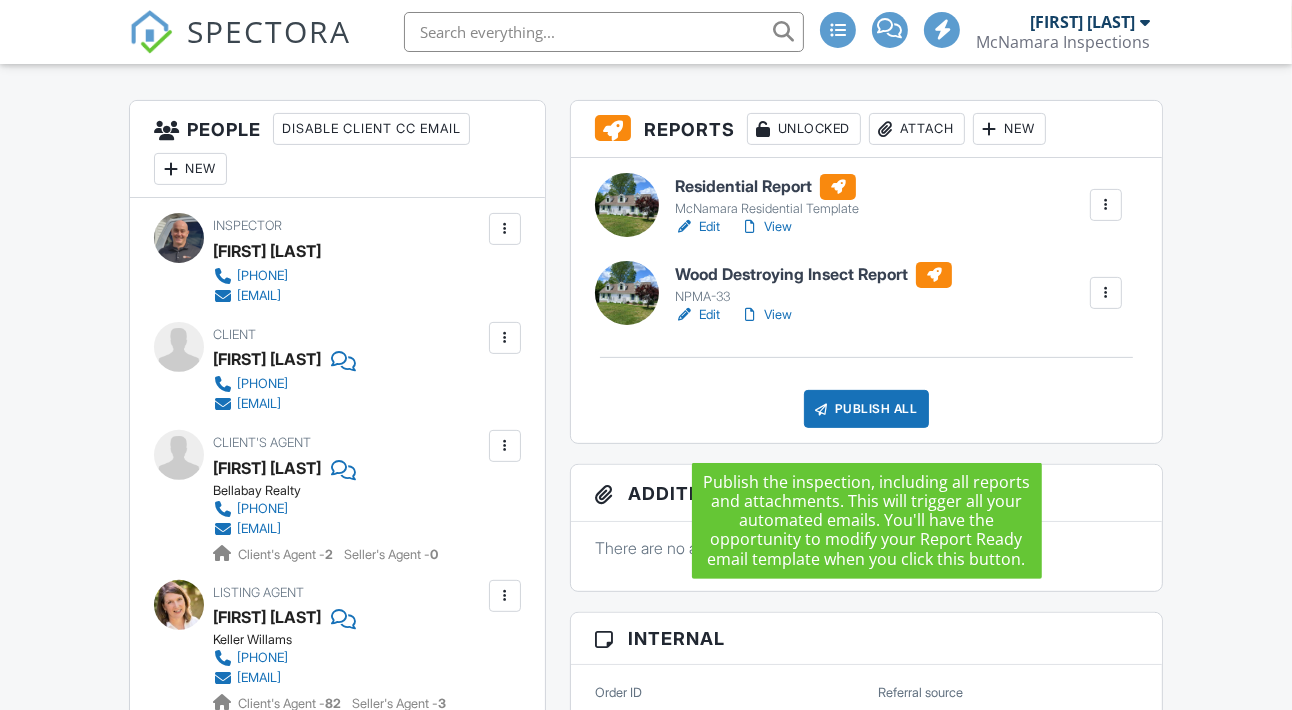 click on "Publish All" at bounding box center (866, 409) 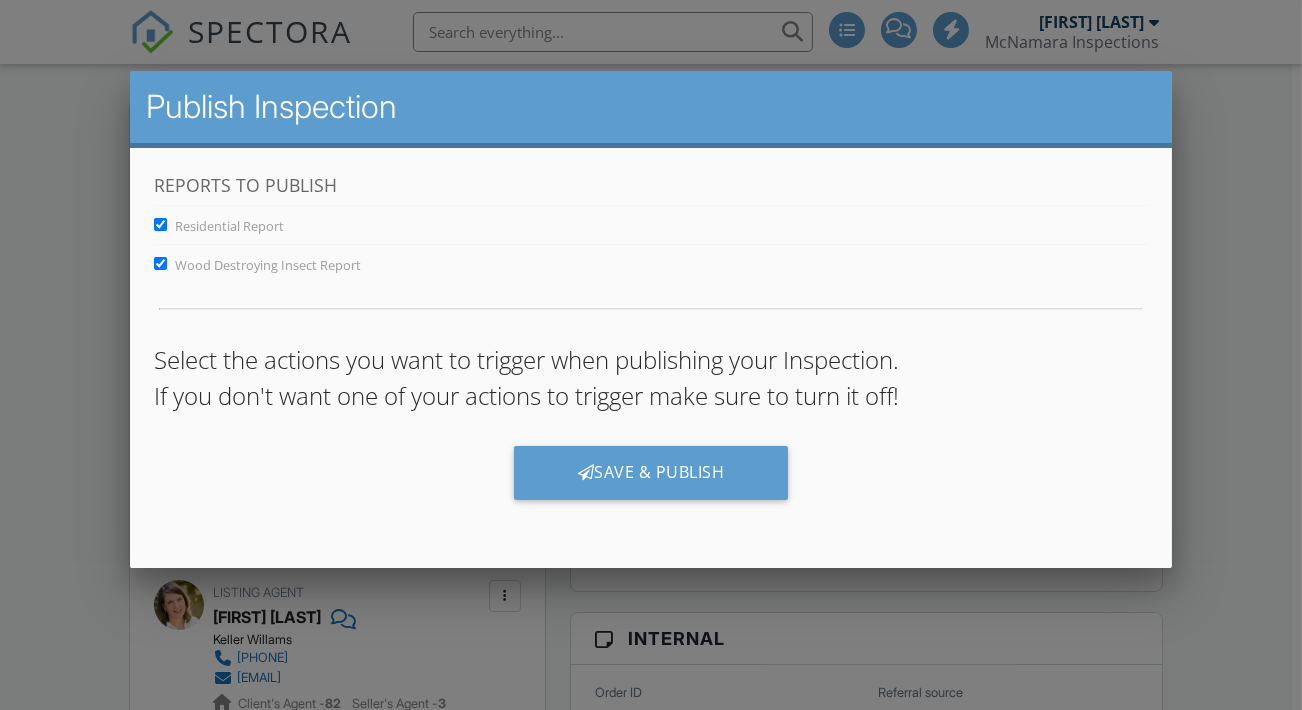 scroll, scrollTop: 0, scrollLeft: 0, axis: both 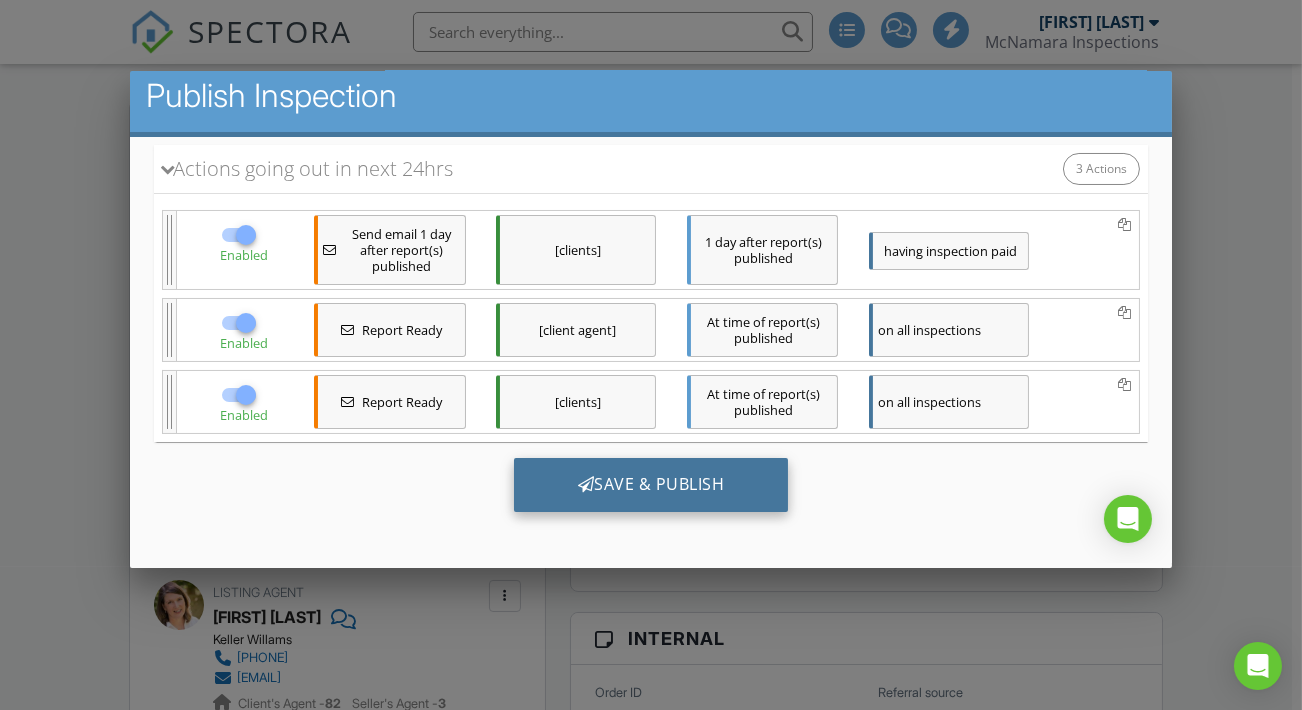 click on "Save & Publish" at bounding box center (651, 484) 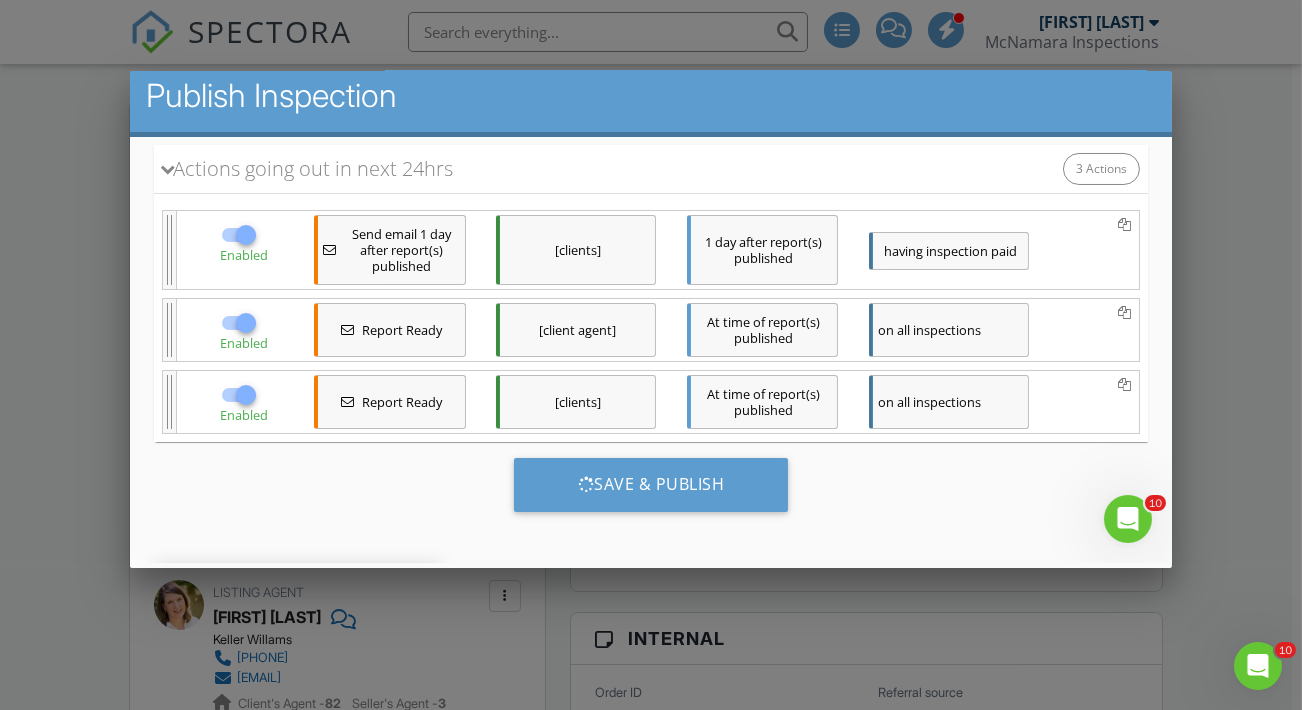 scroll, scrollTop: 0, scrollLeft: 0, axis: both 